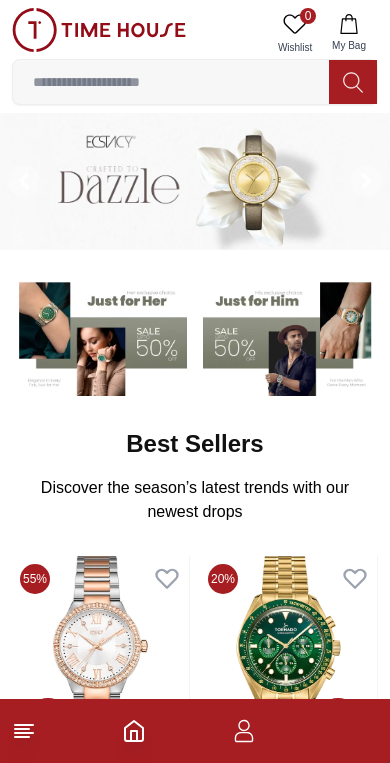 scroll, scrollTop: 0, scrollLeft: 0, axis: both 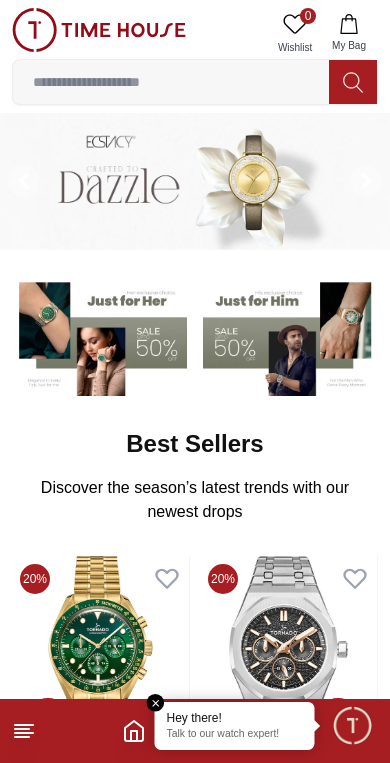 click 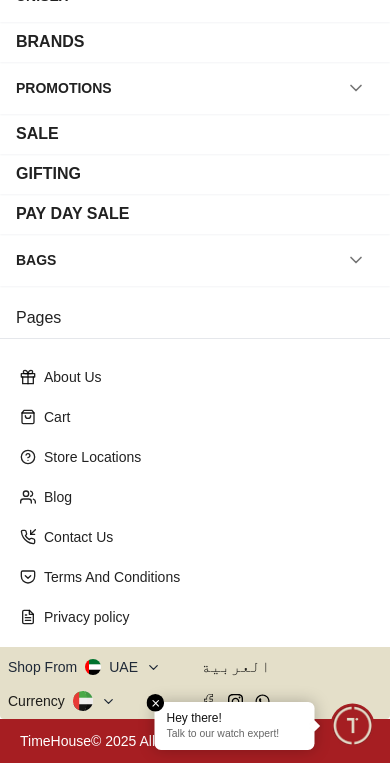 click at bounding box center [156, 703] 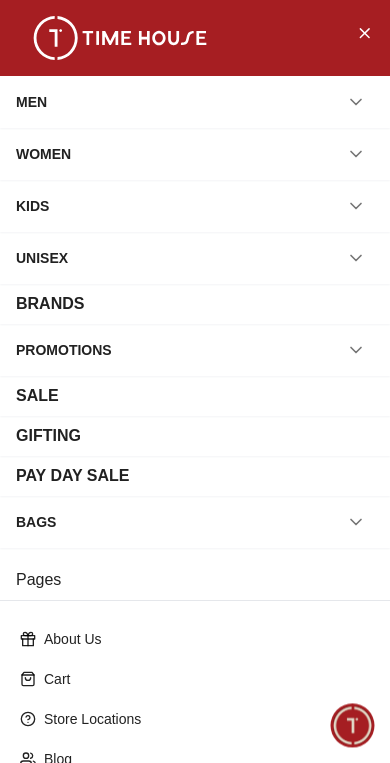 scroll, scrollTop: 0, scrollLeft: 0, axis: both 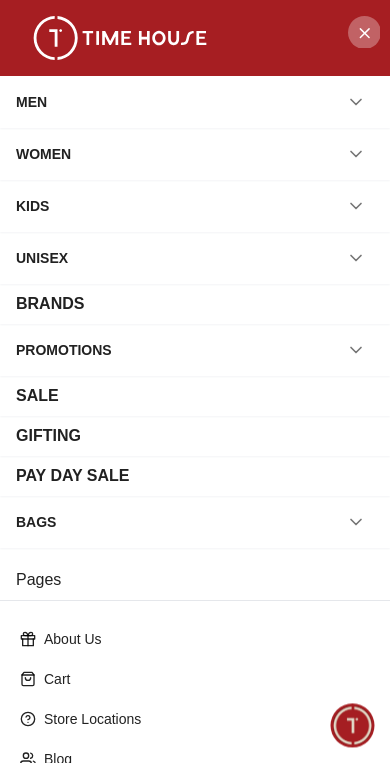 click at bounding box center [364, 32] 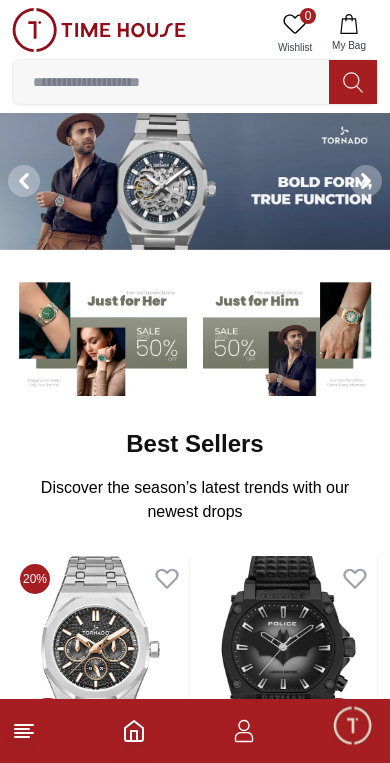 click 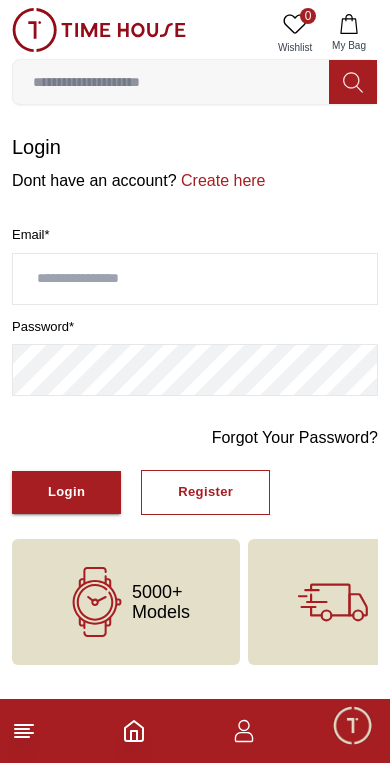 click on "Create here" at bounding box center (221, 180) 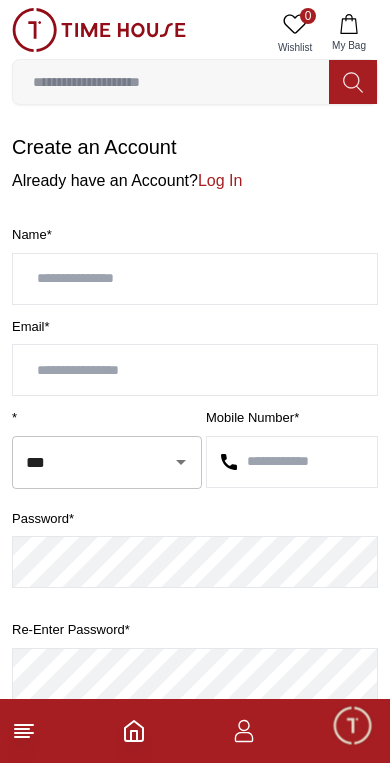 click at bounding box center (195, 279) 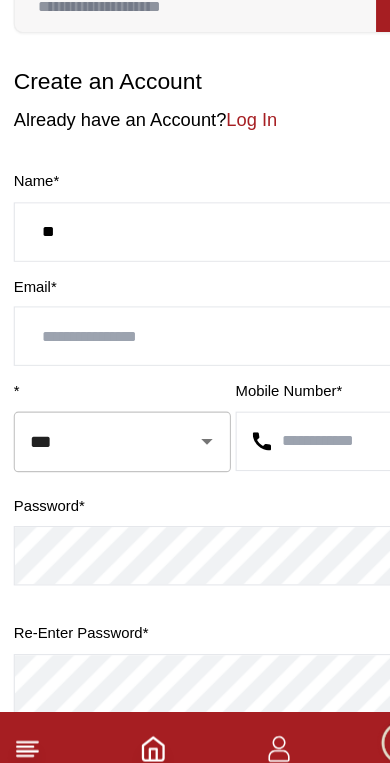 type on "*" 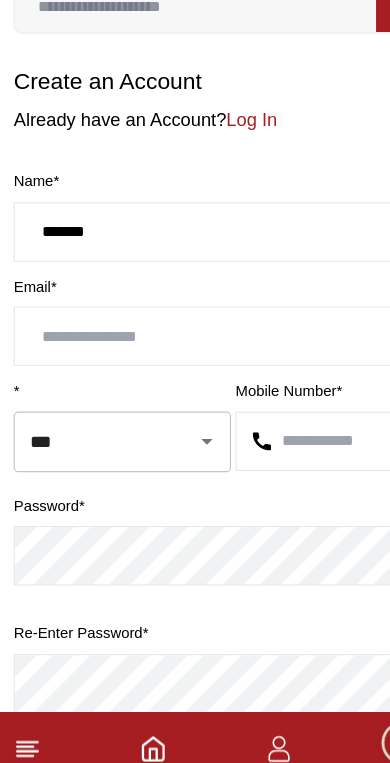 type on "*******" 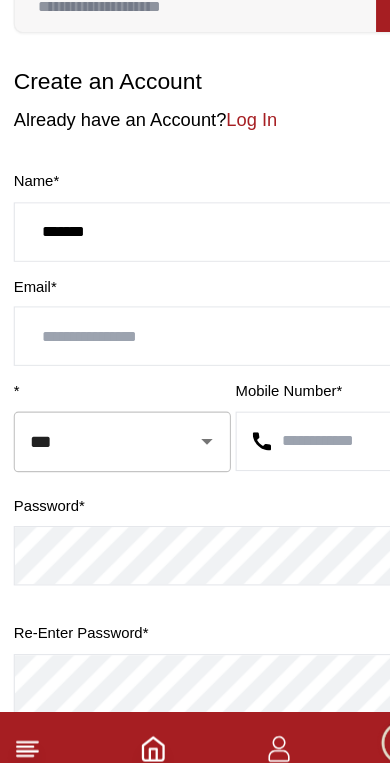 click at bounding box center [195, 370] 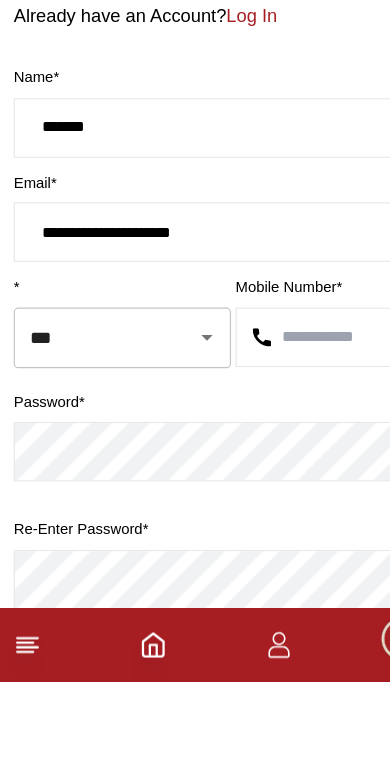 click 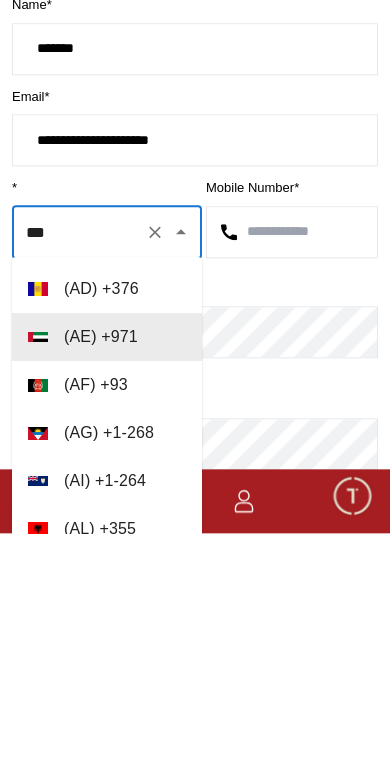 click at bounding box center [292, 462] 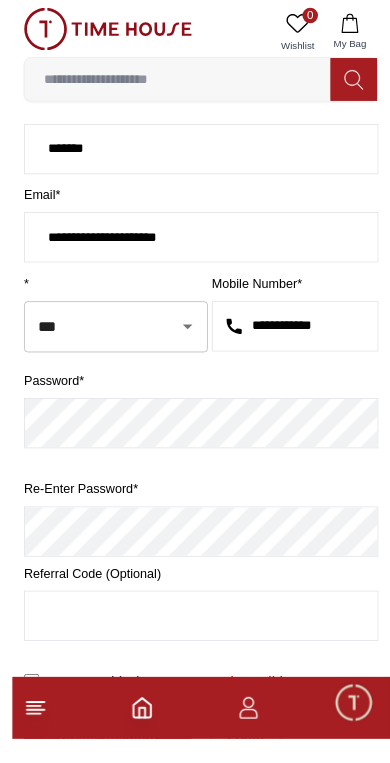 scroll, scrollTop: 127, scrollLeft: 0, axis: vertical 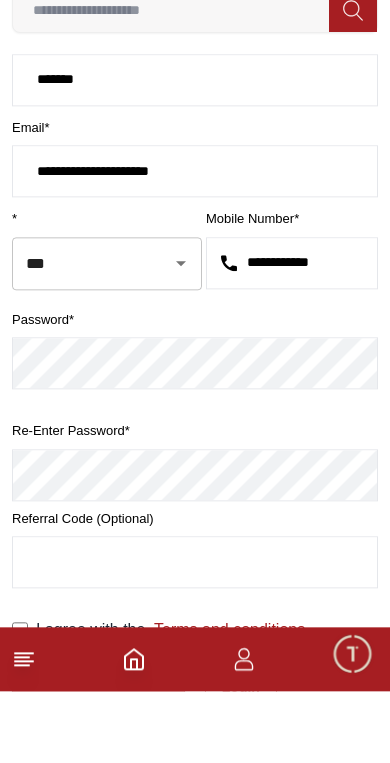 type on "**********" 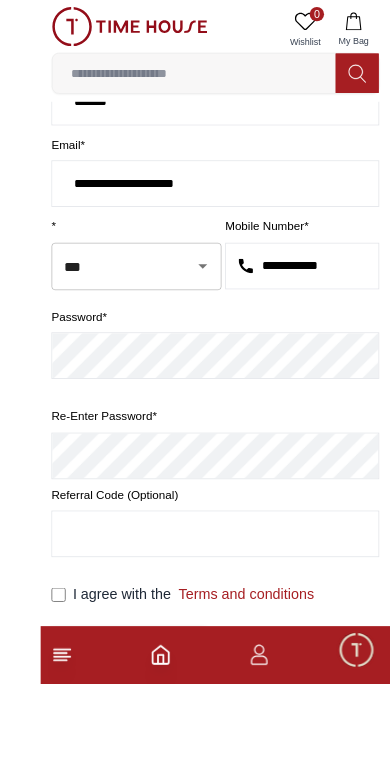 scroll, scrollTop: 174, scrollLeft: 0, axis: vertical 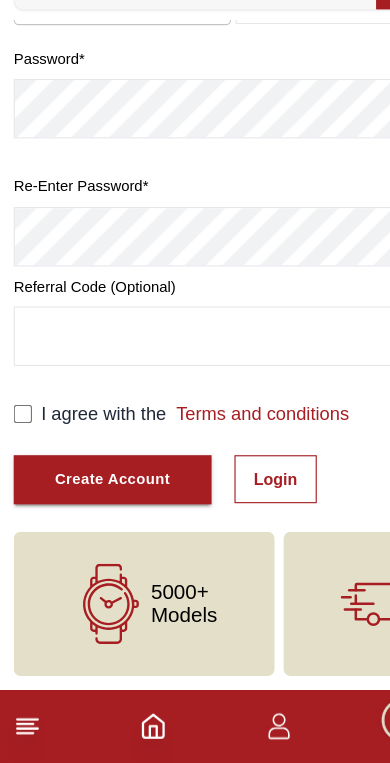 click on "Create Account" at bounding box center [98, 515] 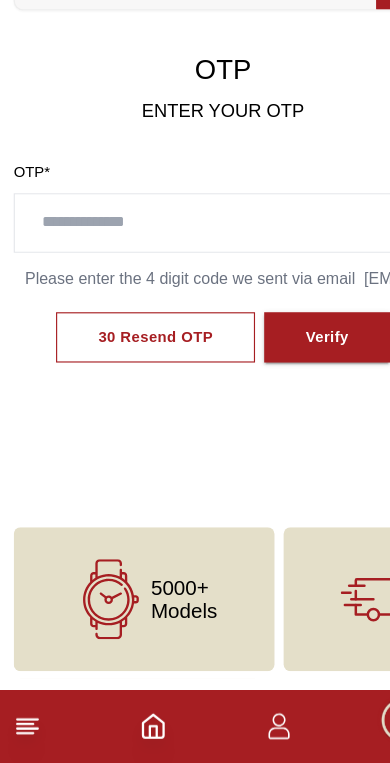 scroll, scrollTop: 0, scrollLeft: 0, axis: both 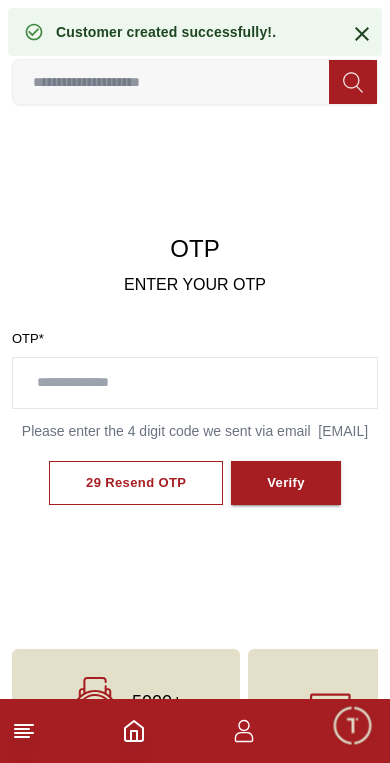 click at bounding box center [195, 383] 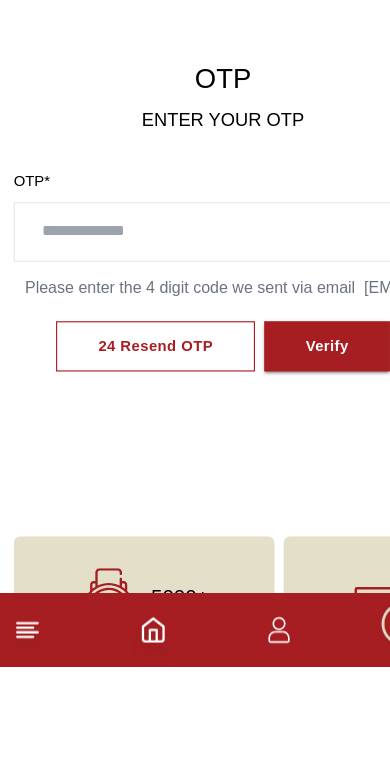 scroll, scrollTop: 84, scrollLeft: 0, axis: vertical 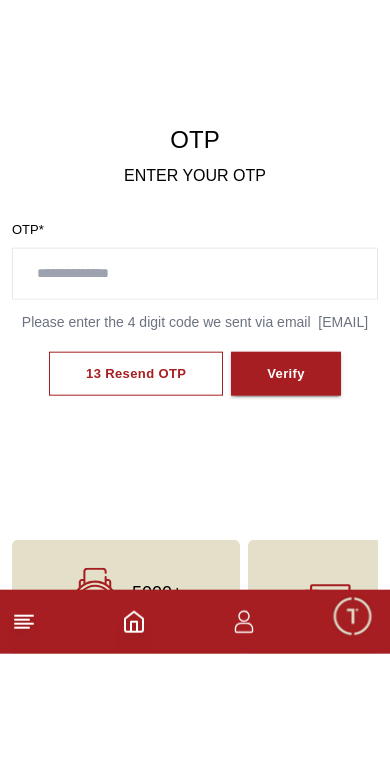 click at bounding box center (195, 383) 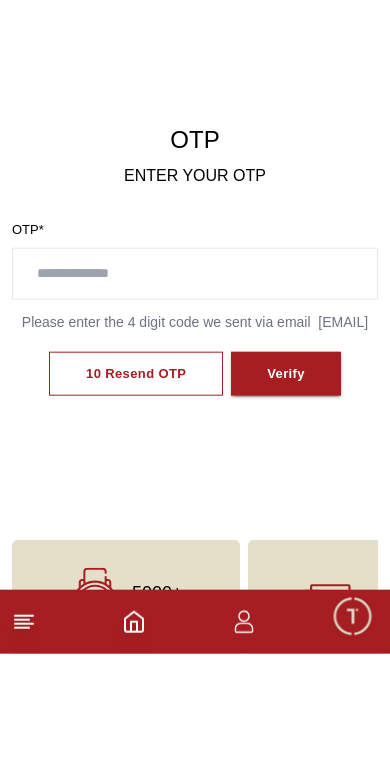 scroll, scrollTop: 109, scrollLeft: 0, axis: vertical 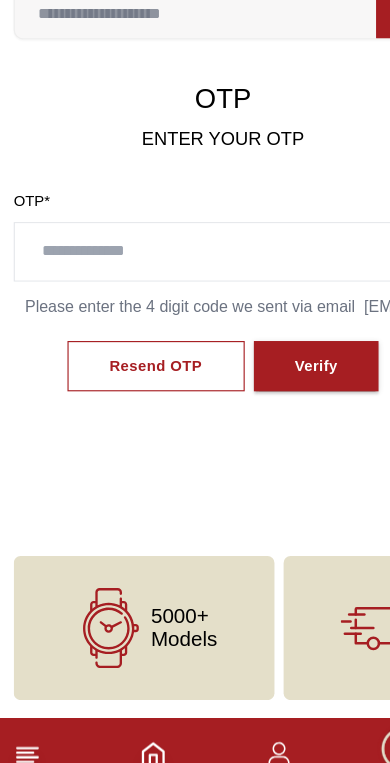 click on "Resend OTP" at bounding box center [136, 391] 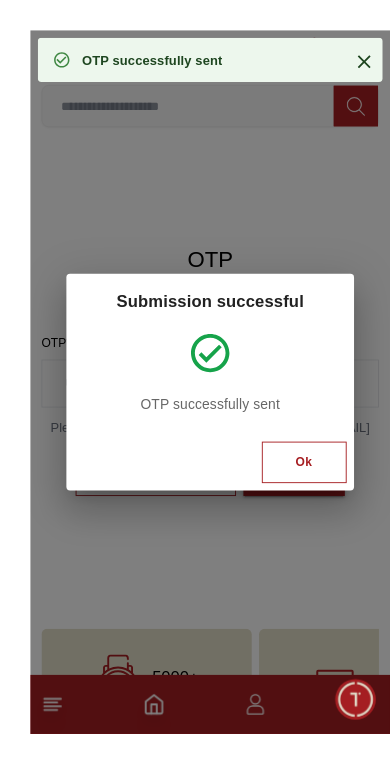 scroll, scrollTop: 111, scrollLeft: 0, axis: vertical 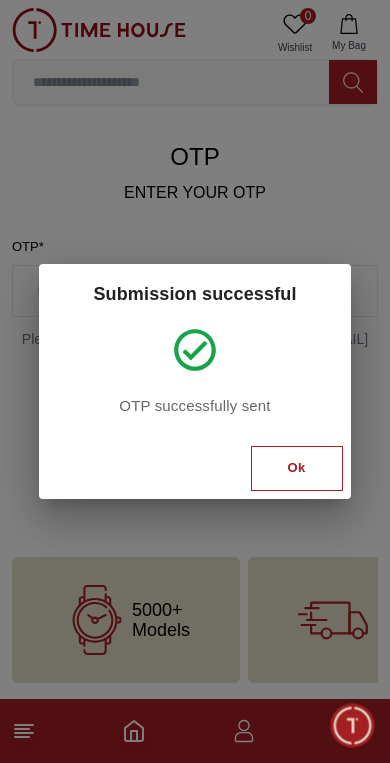 click on "Ok" at bounding box center (297, 468) 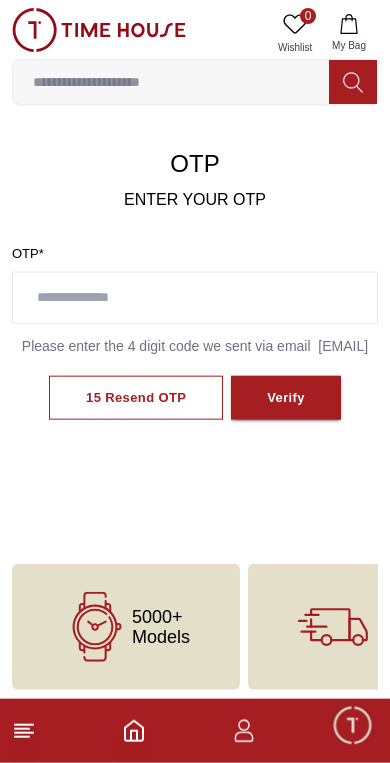 scroll, scrollTop: 0, scrollLeft: 0, axis: both 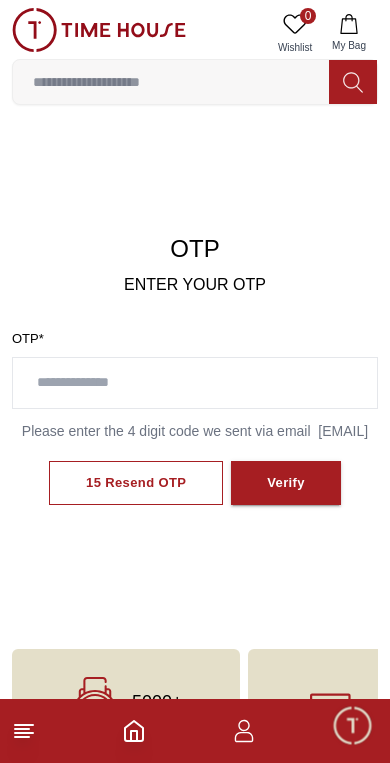 click at bounding box center [195, 383] 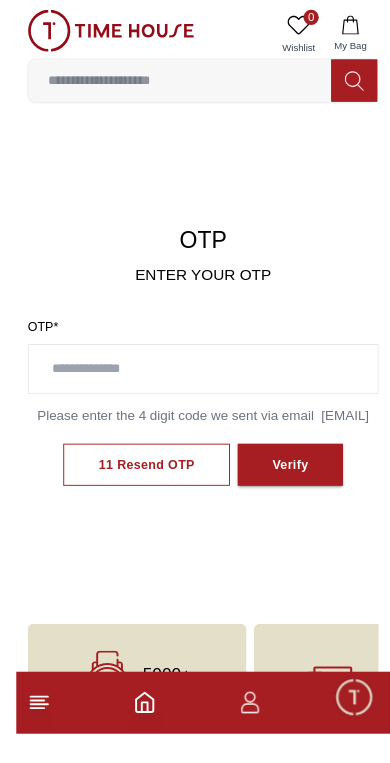 scroll, scrollTop: 81, scrollLeft: 0, axis: vertical 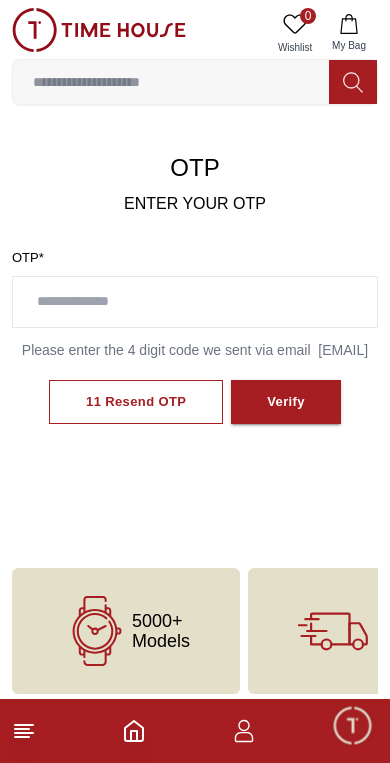 click 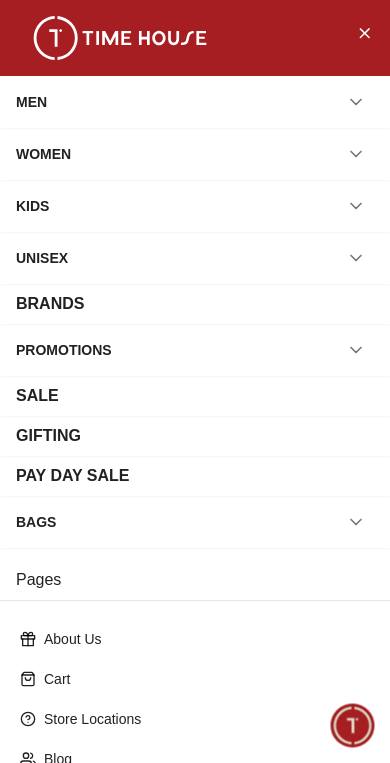 click at bounding box center [364, 32] 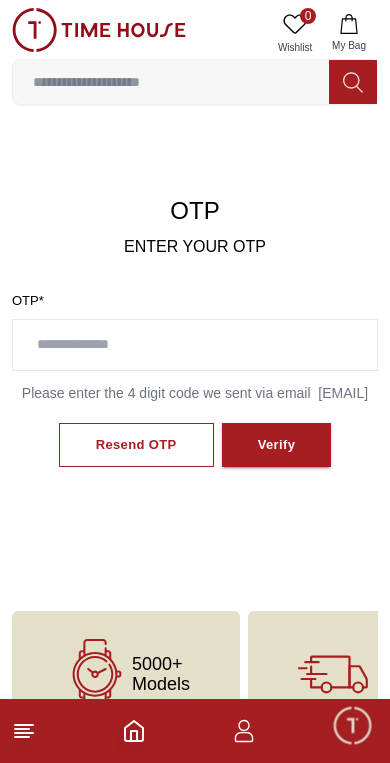scroll, scrollTop: 111, scrollLeft: 0, axis: vertical 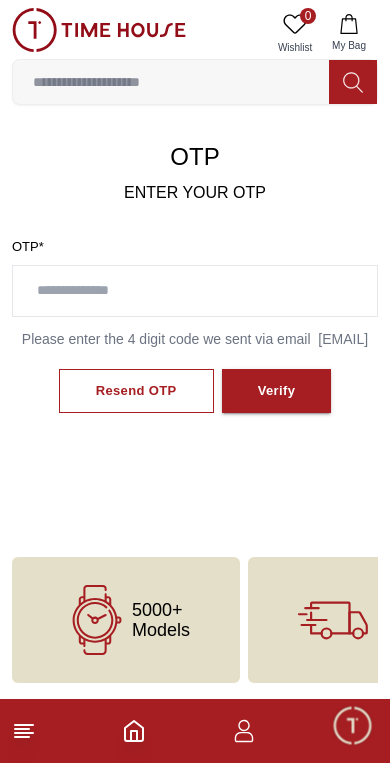 click 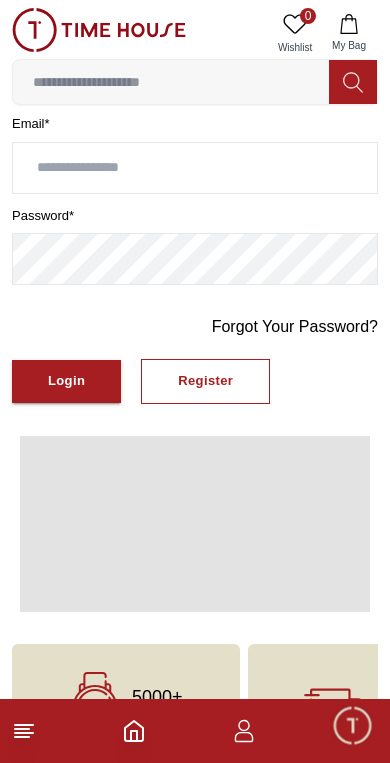 scroll, scrollTop: 0, scrollLeft: 0, axis: both 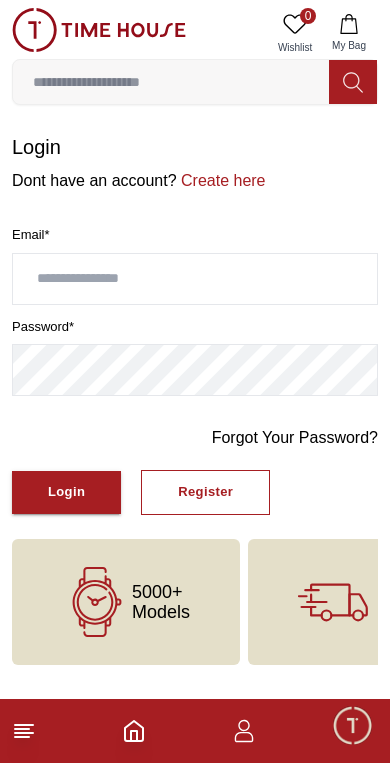 click at bounding box center [195, 279] 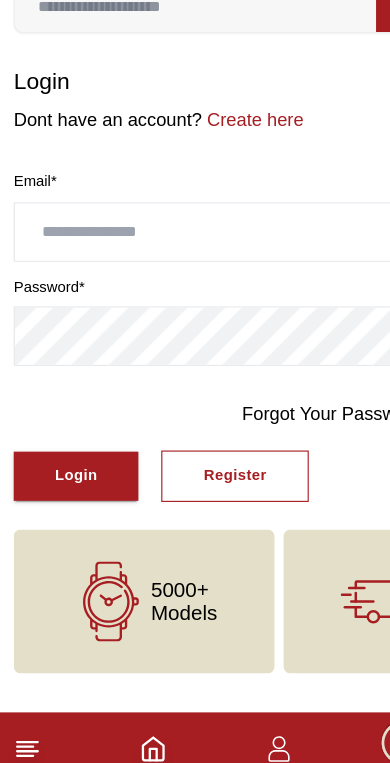 type on "*" 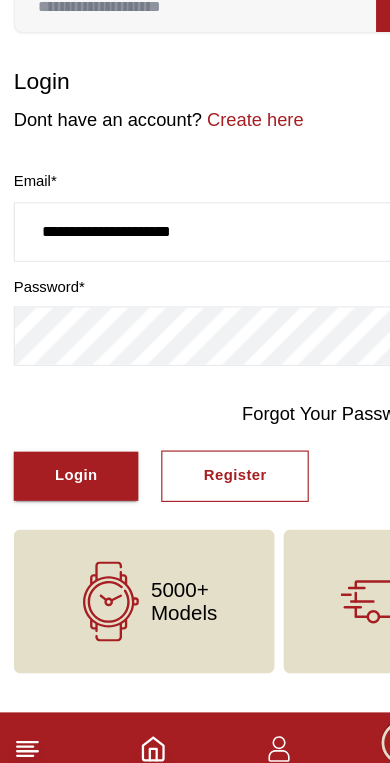 type on "**********" 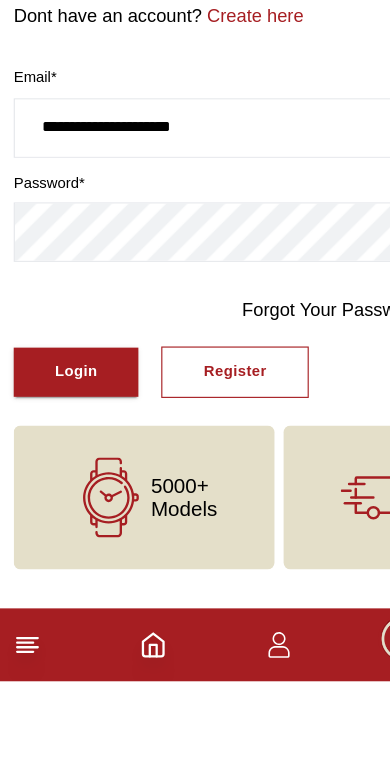 click on "Register" at bounding box center [205, 492] 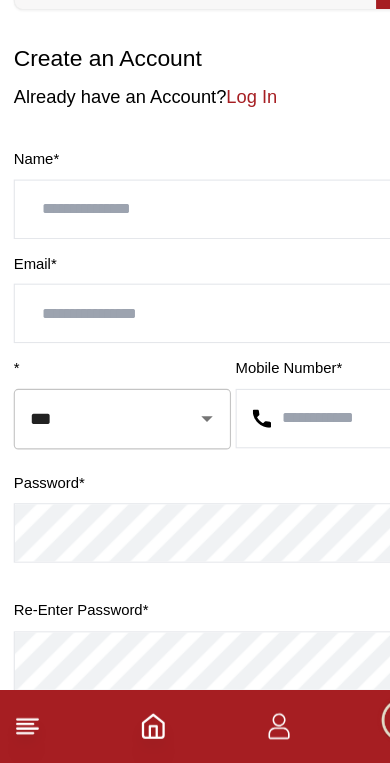 click at bounding box center [195, 279] 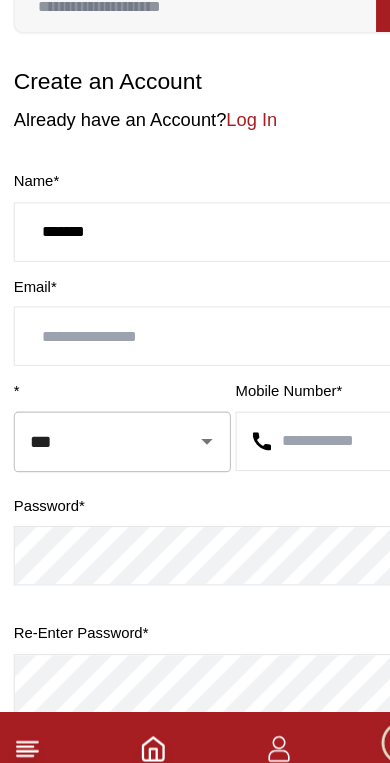type on "*******" 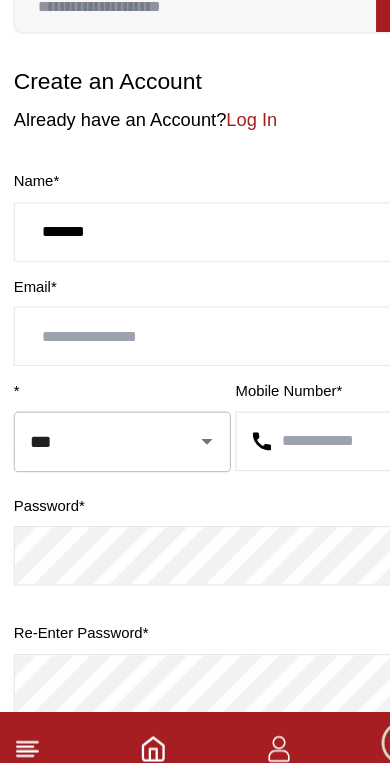 click at bounding box center (195, 370) 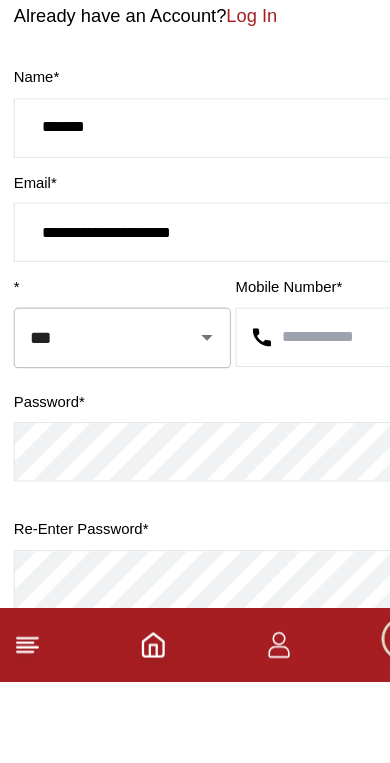 type on "**********" 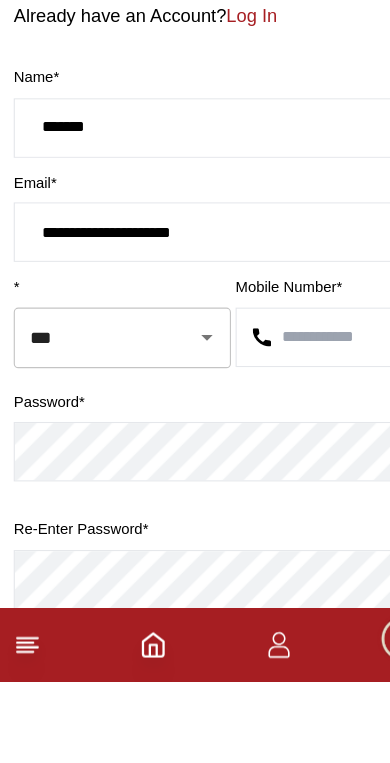 click at bounding box center [292, 462] 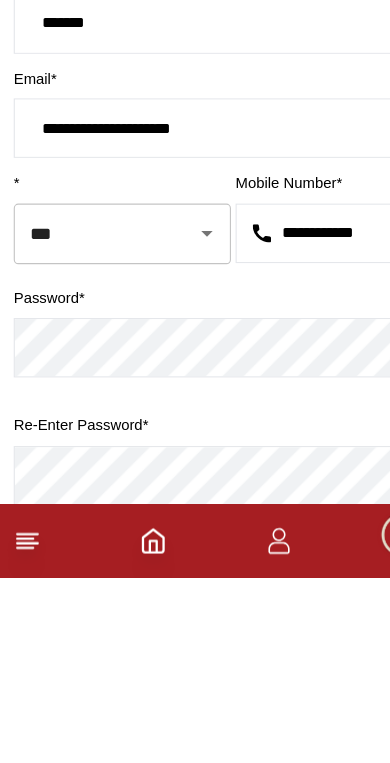 type on "**********" 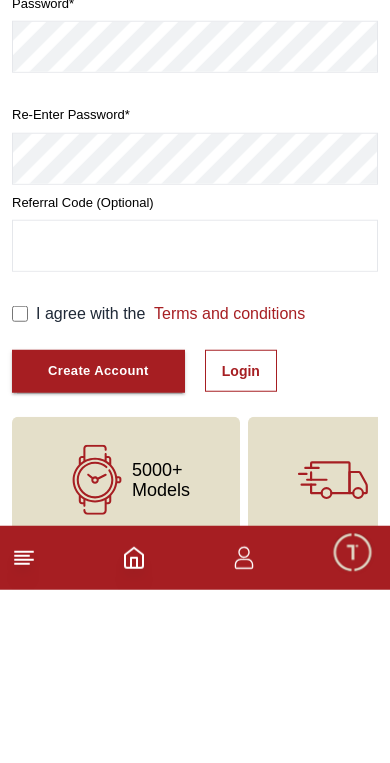 scroll, scrollTop: 371, scrollLeft: 0, axis: vertical 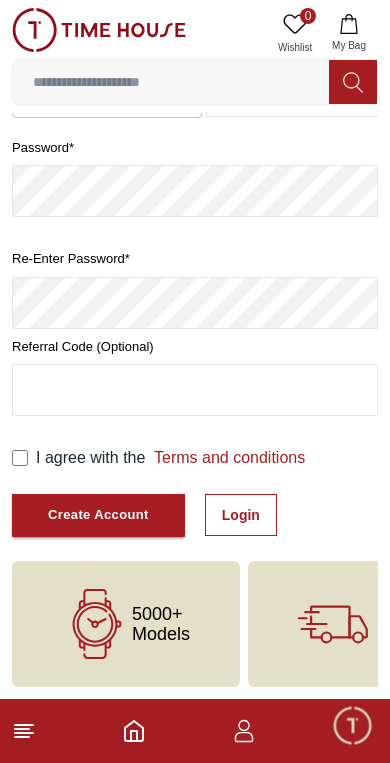 click on "Create Account" at bounding box center (98, 515) 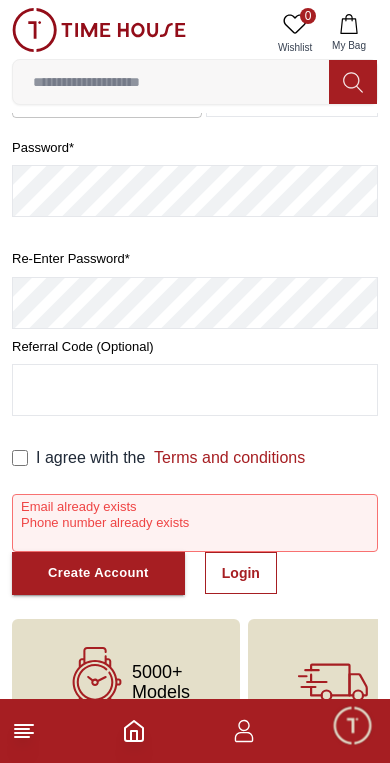 click on "Login" at bounding box center [241, 573] 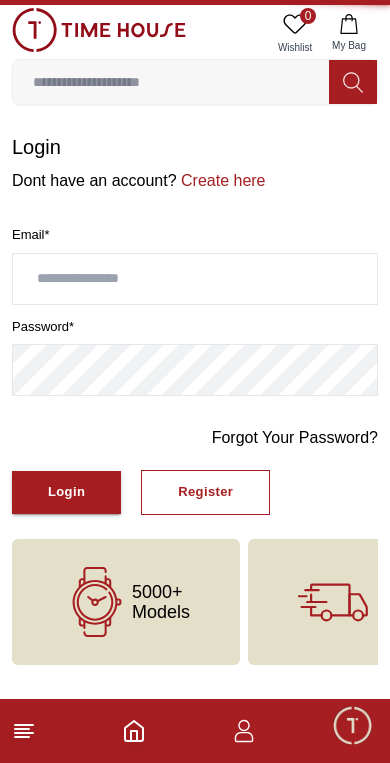 scroll, scrollTop: 0, scrollLeft: 0, axis: both 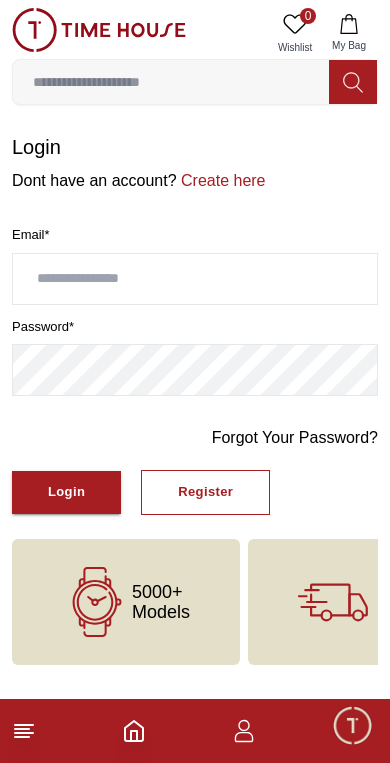 click at bounding box center (195, 279) 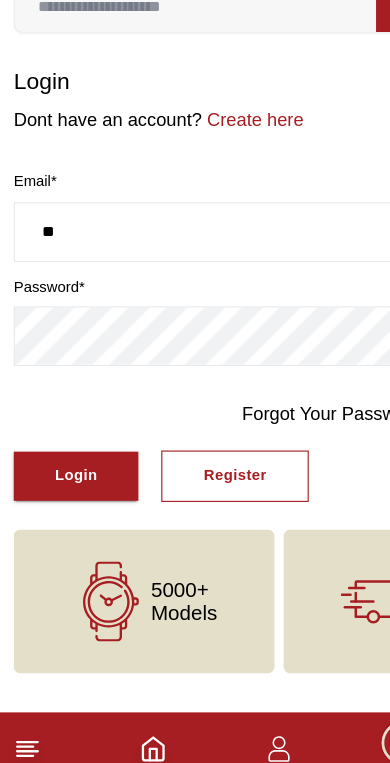 type on "*" 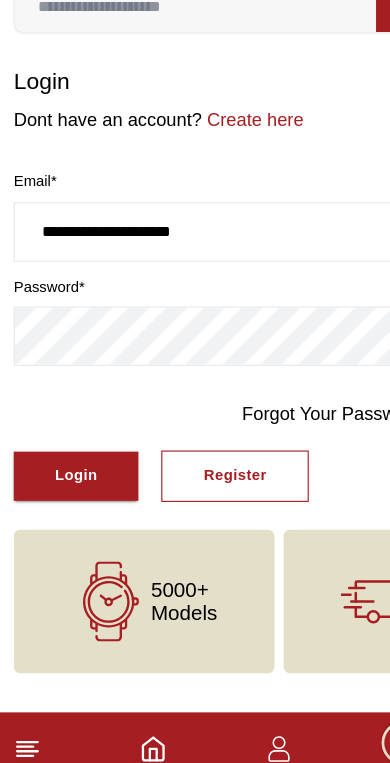 type on "**********" 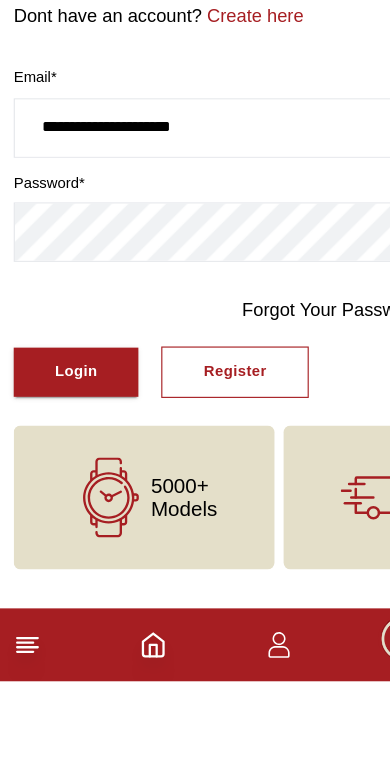 click on "Login" at bounding box center [66, 492] 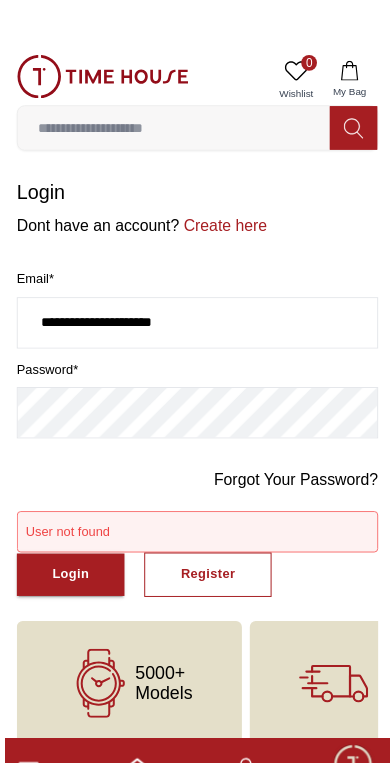 scroll, scrollTop: 22, scrollLeft: 0, axis: vertical 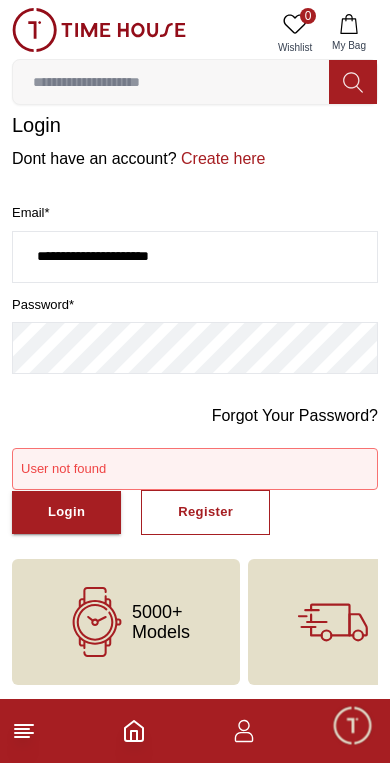 click on "Forgot Your Password?" at bounding box center (295, 416) 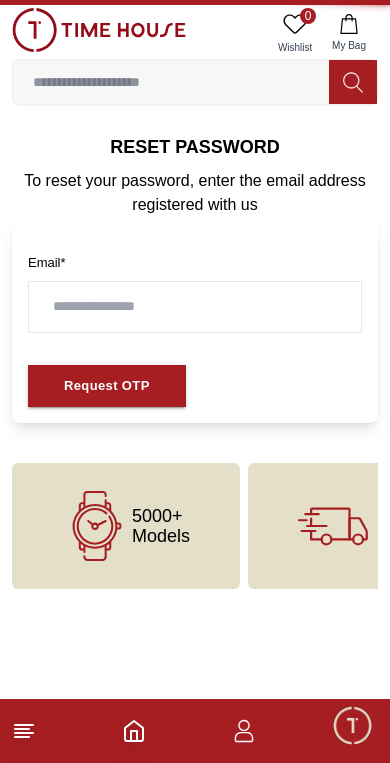 scroll, scrollTop: 0, scrollLeft: 0, axis: both 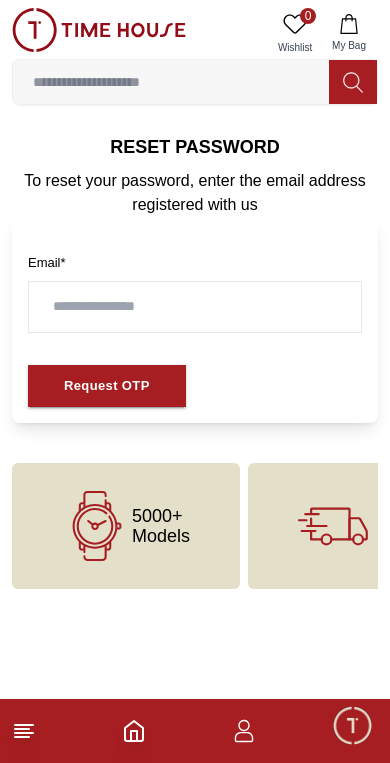 click at bounding box center [195, 307] 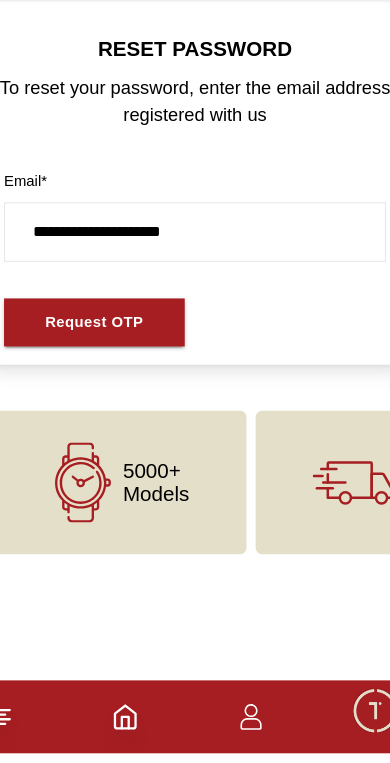 type on "**********" 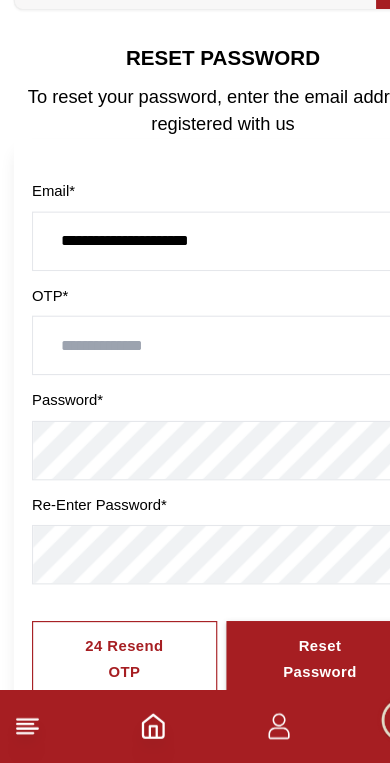 click at bounding box center [195, 398] 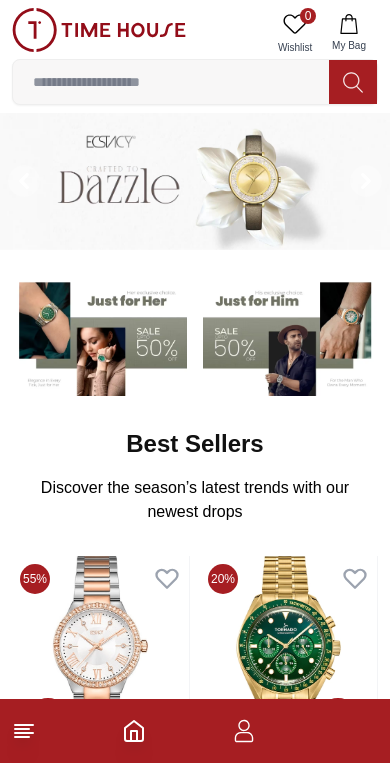 scroll, scrollTop: 0, scrollLeft: 0, axis: both 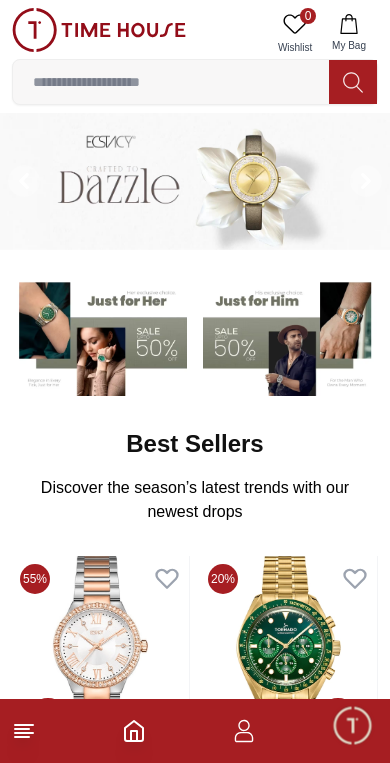 click 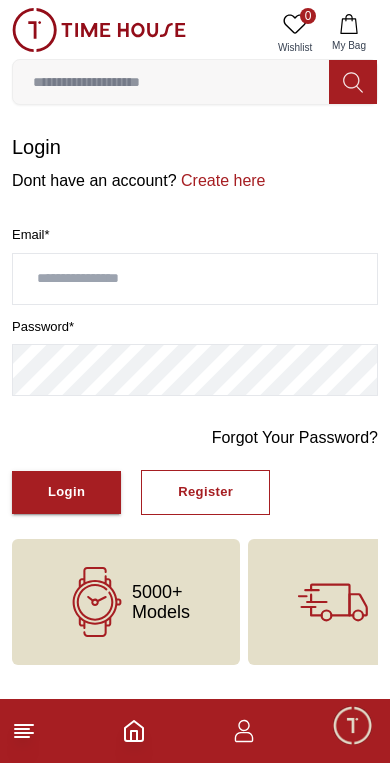 click at bounding box center [195, 279] 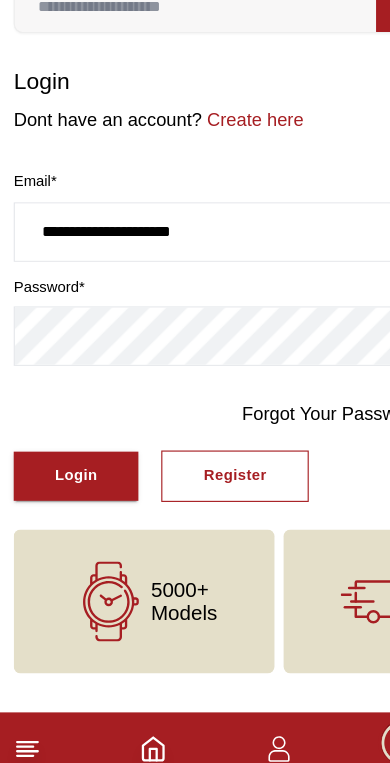 type on "**********" 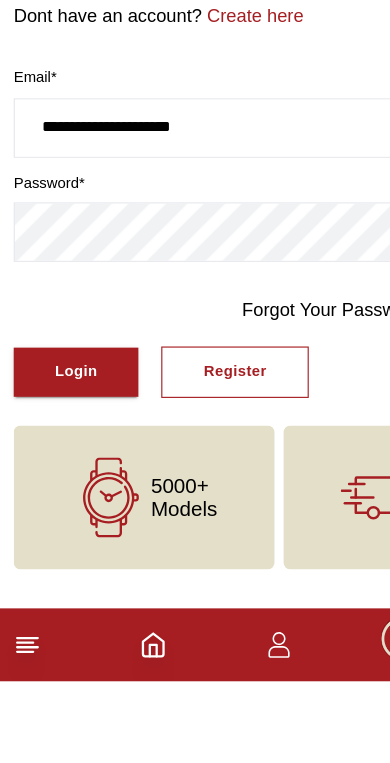 click on "Login" at bounding box center (66, 492) 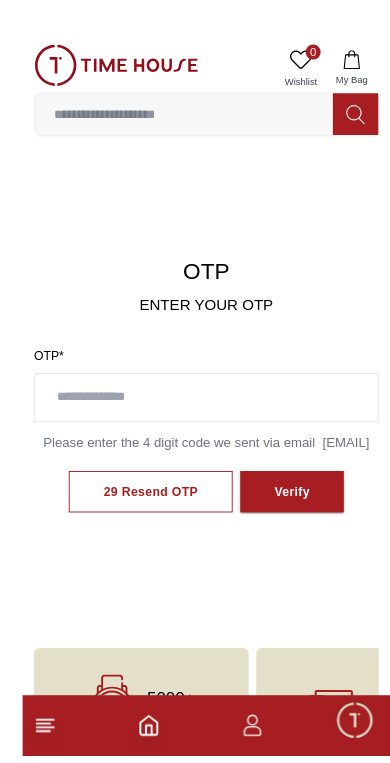 scroll, scrollTop: 24, scrollLeft: 0, axis: vertical 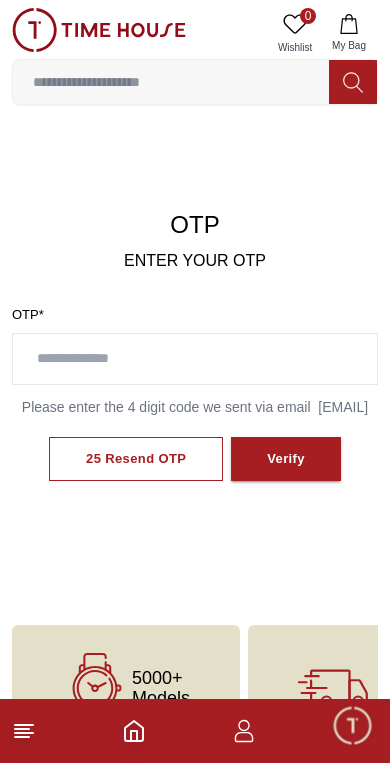 click at bounding box center (195, 359) 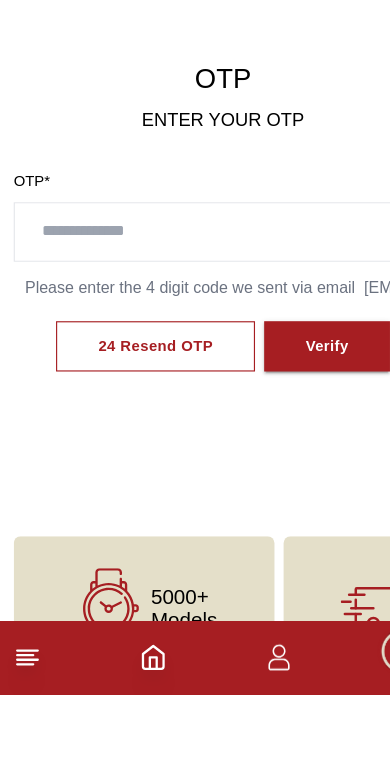type on "*" 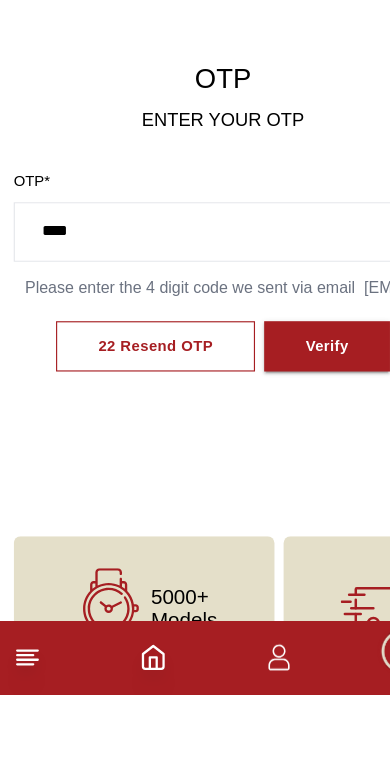 type on "****" 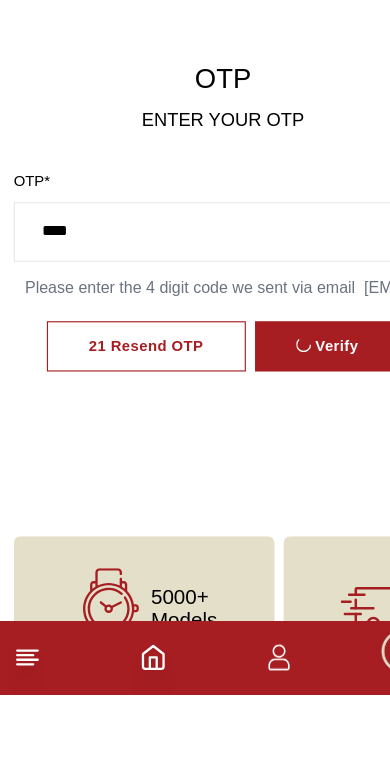scroll, scrollTop: 84, scrollLeft: 0, axis: vertical 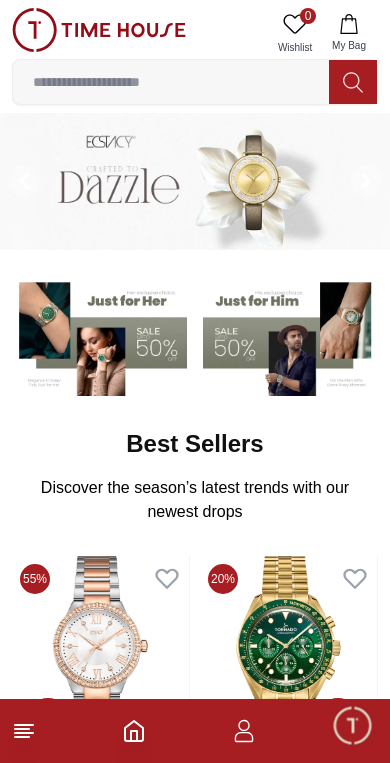 click at bounding box center (171, 82) 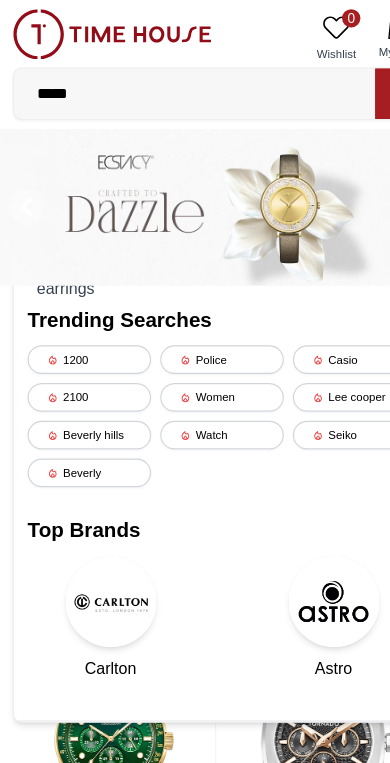 type on "******" 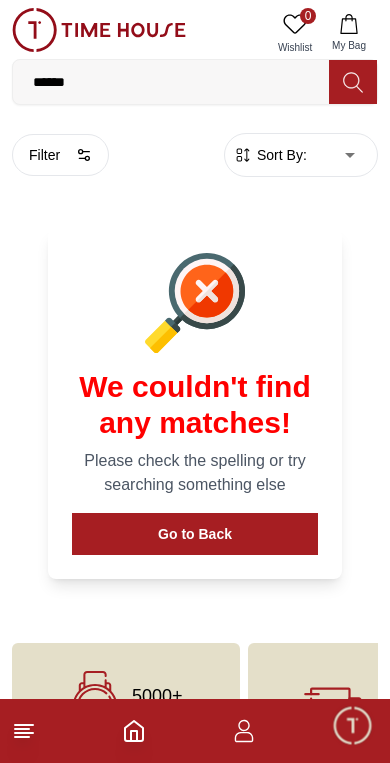 click at bounding box center (195, 303) 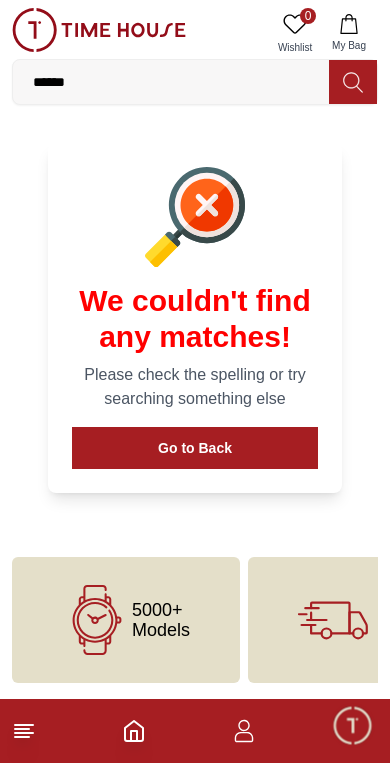 click 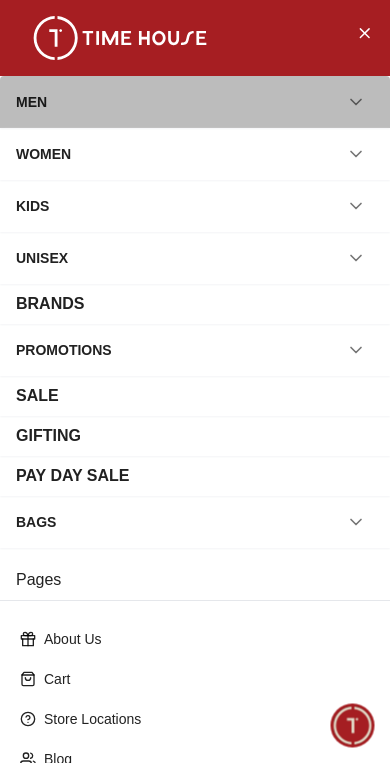 click on "MEN" at bounding box center (195, 102) 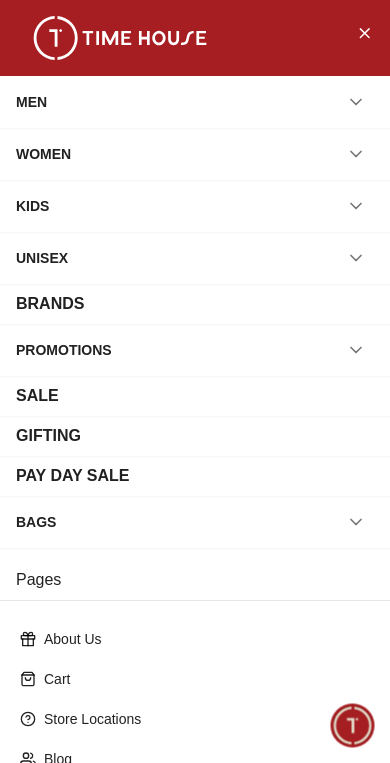 click 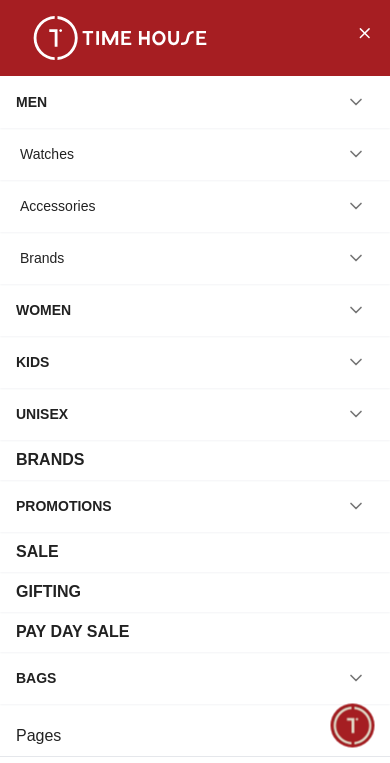 click 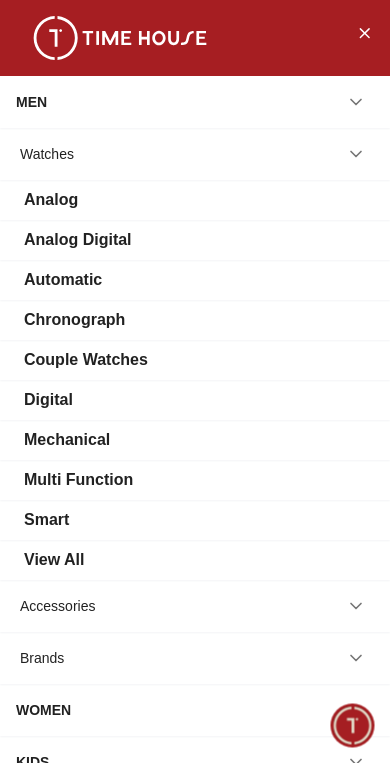 click on "Analog" at bounding box center [195, 200] 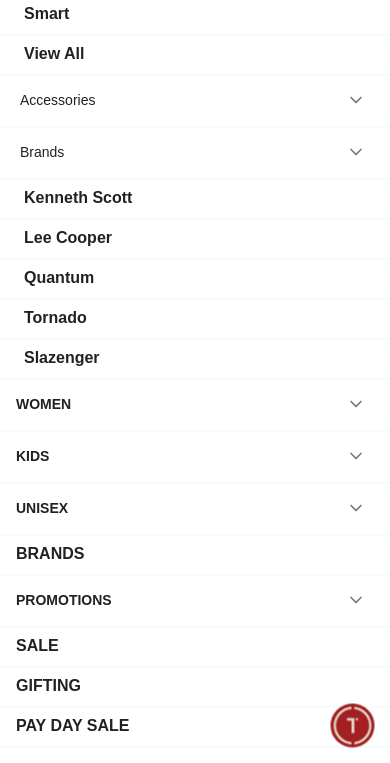 scroll, scrollTop: 514, scrollLeft: 0, axis: vertical 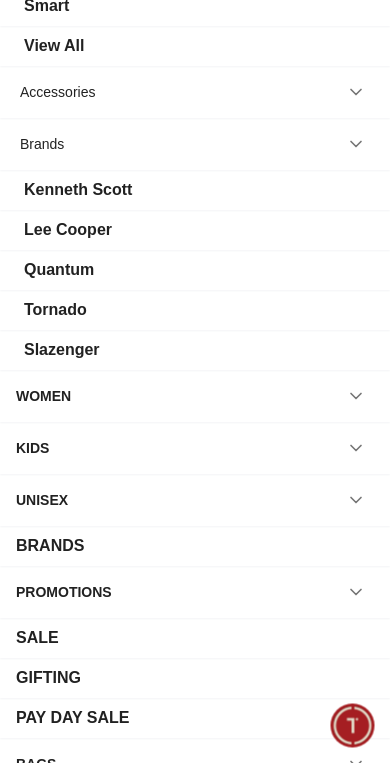 click 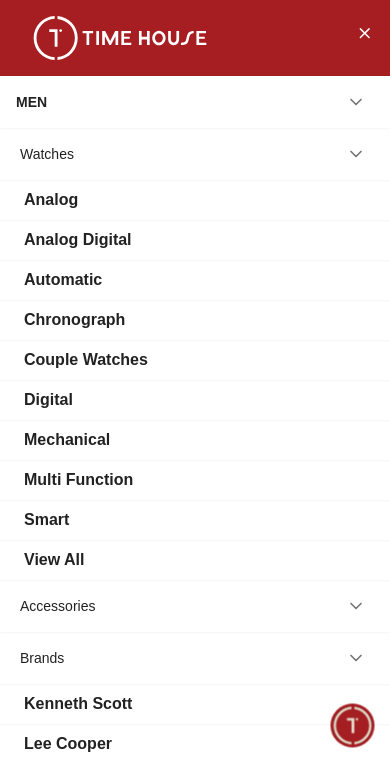 scroll, scrollTop: 0, scrollLeft: 0, axis: both 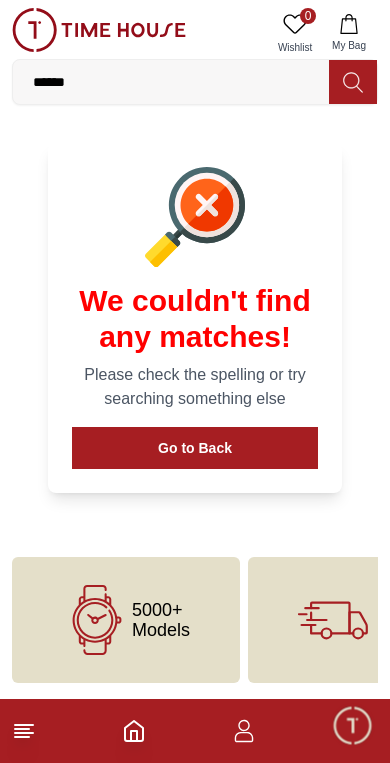 click on "******" at bounding box center [171, 82] 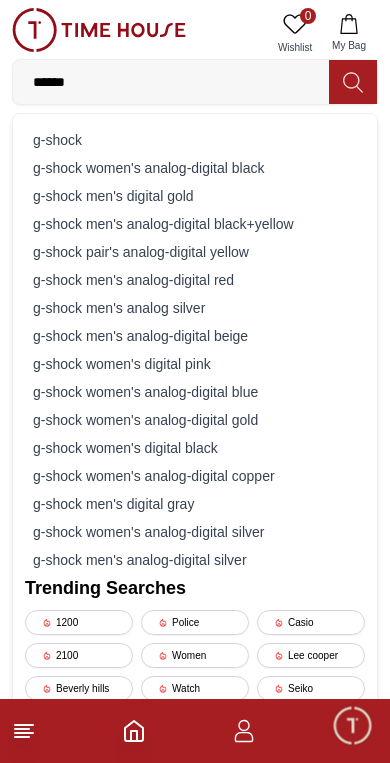 scroll, scrollTop: 0, scrollLeft: 0, axis: both 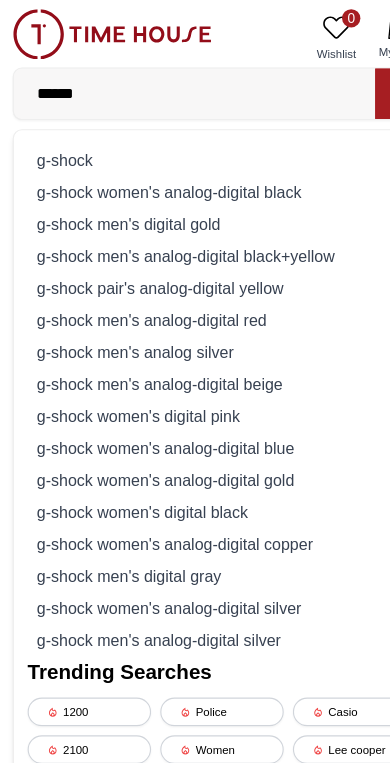 click on "g-shock" at bounding box center (195, 140) 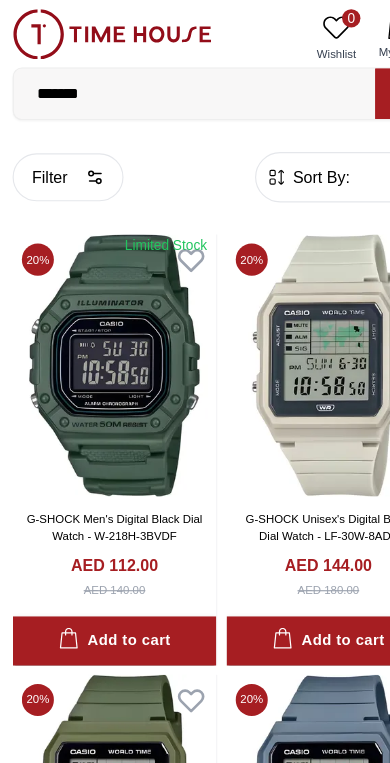 click on "Sort By:" at bounding box center [280, 155] 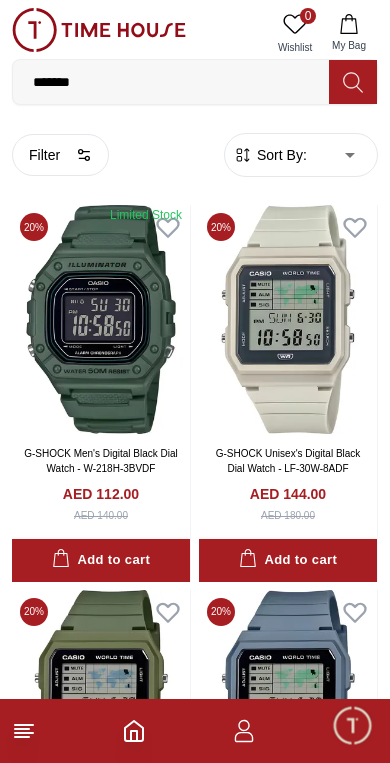 click on "100% Genuine products with International Warranty Shop From [COUNTRY] | العربية | Currency | 0 Wishlist My Bag ******* g-shock g-shock women's analog-digital black g-shock men's digital gold g-shock men's analog-digital black+yellow g-shock pair's analog-digital yellow g-shock men's analog-digital red g-shock men's analog silver g-shock men's analog-digital beige g-shock women's digital pink g-shock women's analog-digital blue g-shock women's analog-digital gold g-shock women's digital black g-shock women's analog-digital copper g-shock men's digital gray g-shock women's analog-digital silver g-shock men's analog-digital silver Trending Searches 1200 Police Casio 2100 Women Lee cooper Beverly hills Watch Seiko Beverly Top Brands Quantum Carlton Astro CITIZEN Help Our Stores My Account 0 Wishlist My Bag Home Filter By Clear Brands CASIO G-Shock Color Black Green Blue Red Dark Blue Silver Silver / Black Orange Rose Gold Grey White Mop White White / Rose Gold Silver / Silver" at bounding box center (195, 2123) 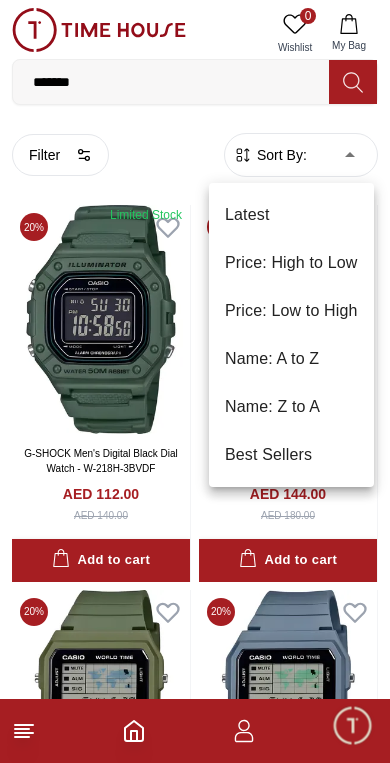 click on "Price: Low to High" at bounding box center (291, 311) 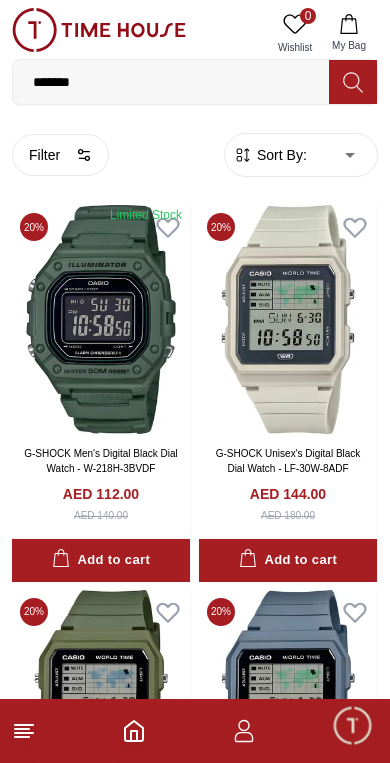 type on "*" 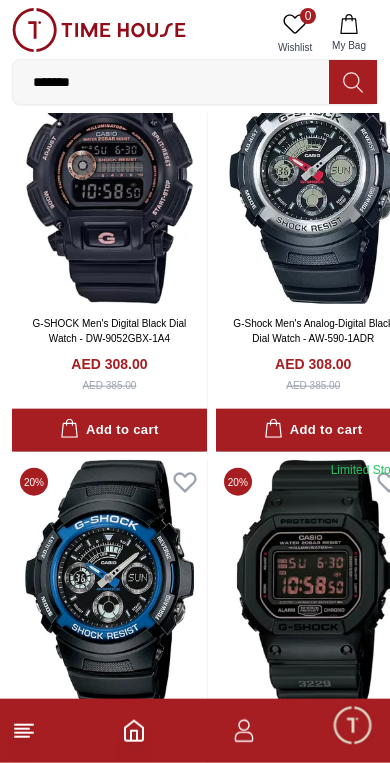 scroll, scrollTop: 1763, scrollLeft: 0, axis: vertical 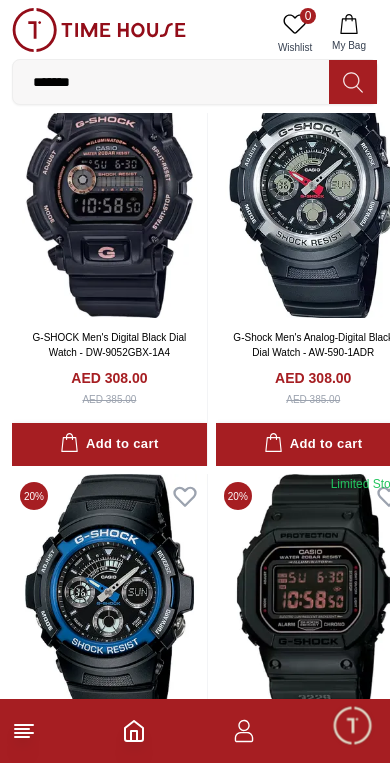 click at bounding box center [313, 193] 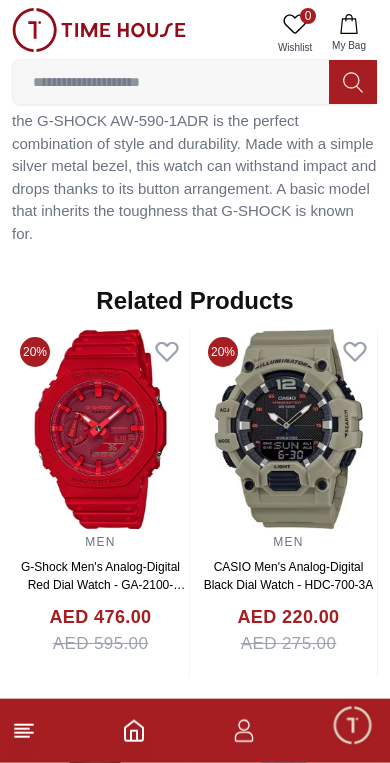 scroll, scrollTop: 1125, scrollLeft: 0, axis: vertical 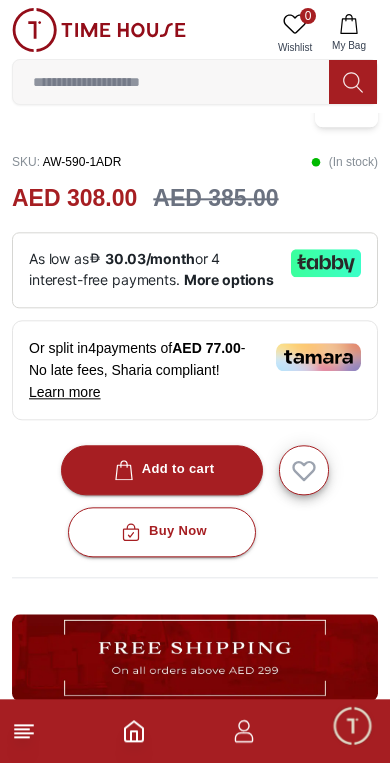 click on "Add to cart" at bounding box center (162, 470) 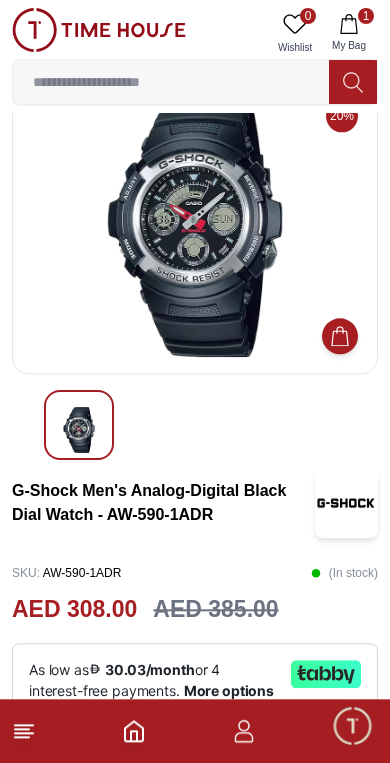 scroll, scrollTop: 0, scrollLeft: 0, axis: both 